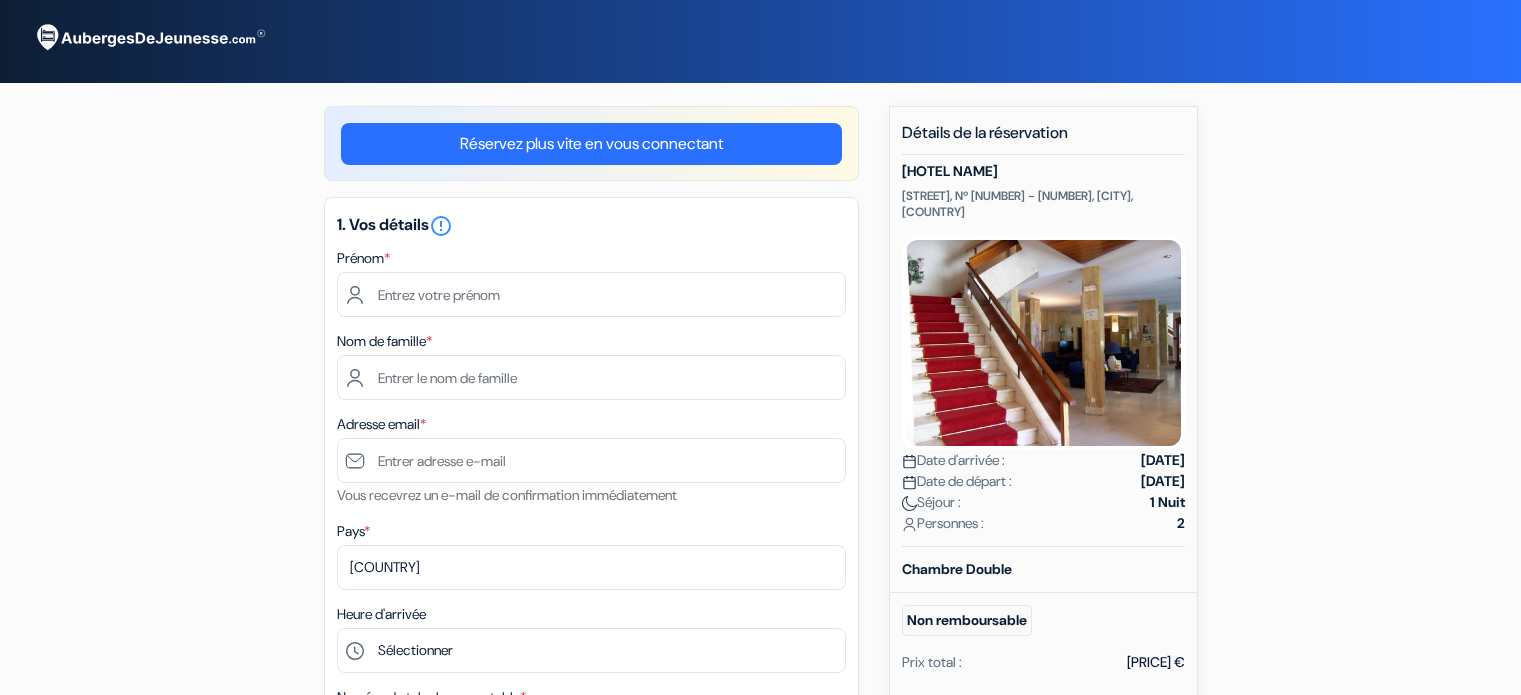 scroll, scrollTop: 0, scrollLeft: 0, axis: both 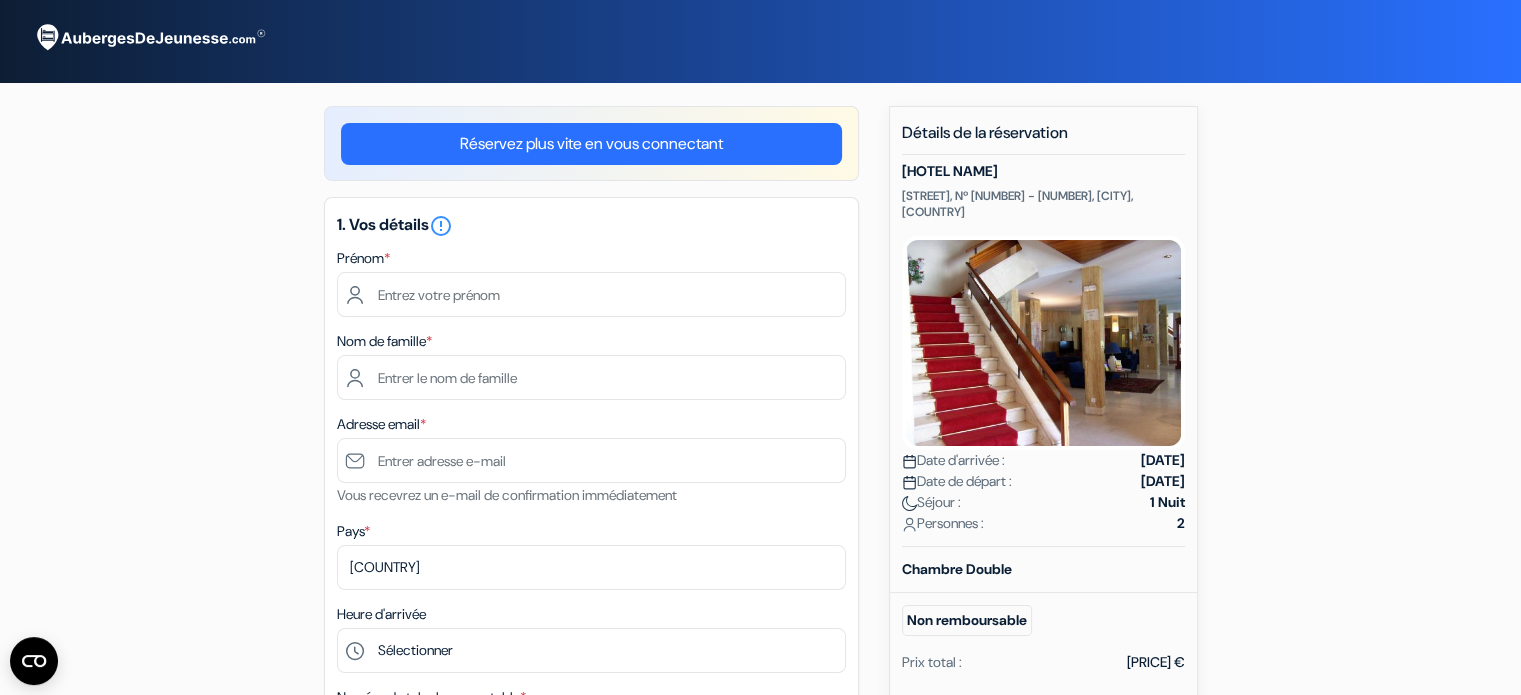 click at bounding box center [149, 38] 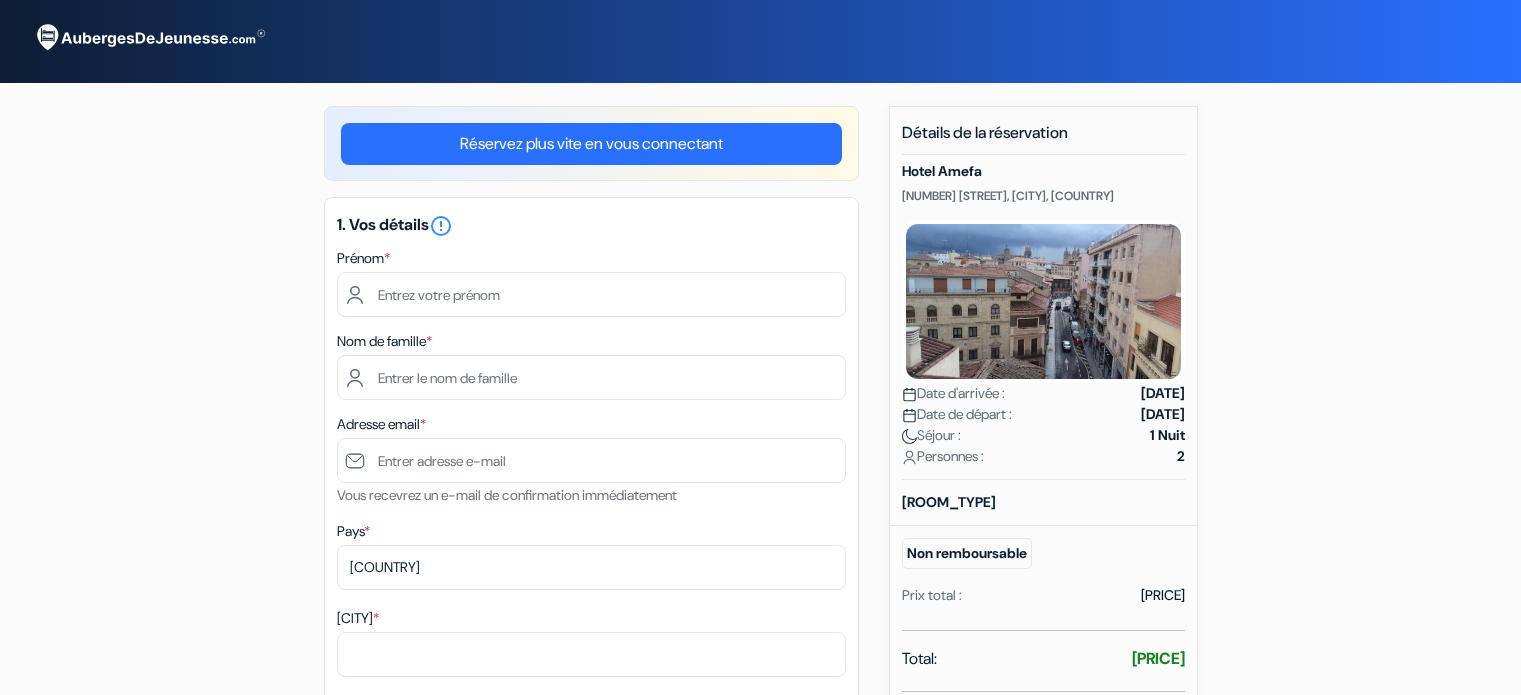 scroll, scrollTop: 0, scrollLeft: 0, axis: both 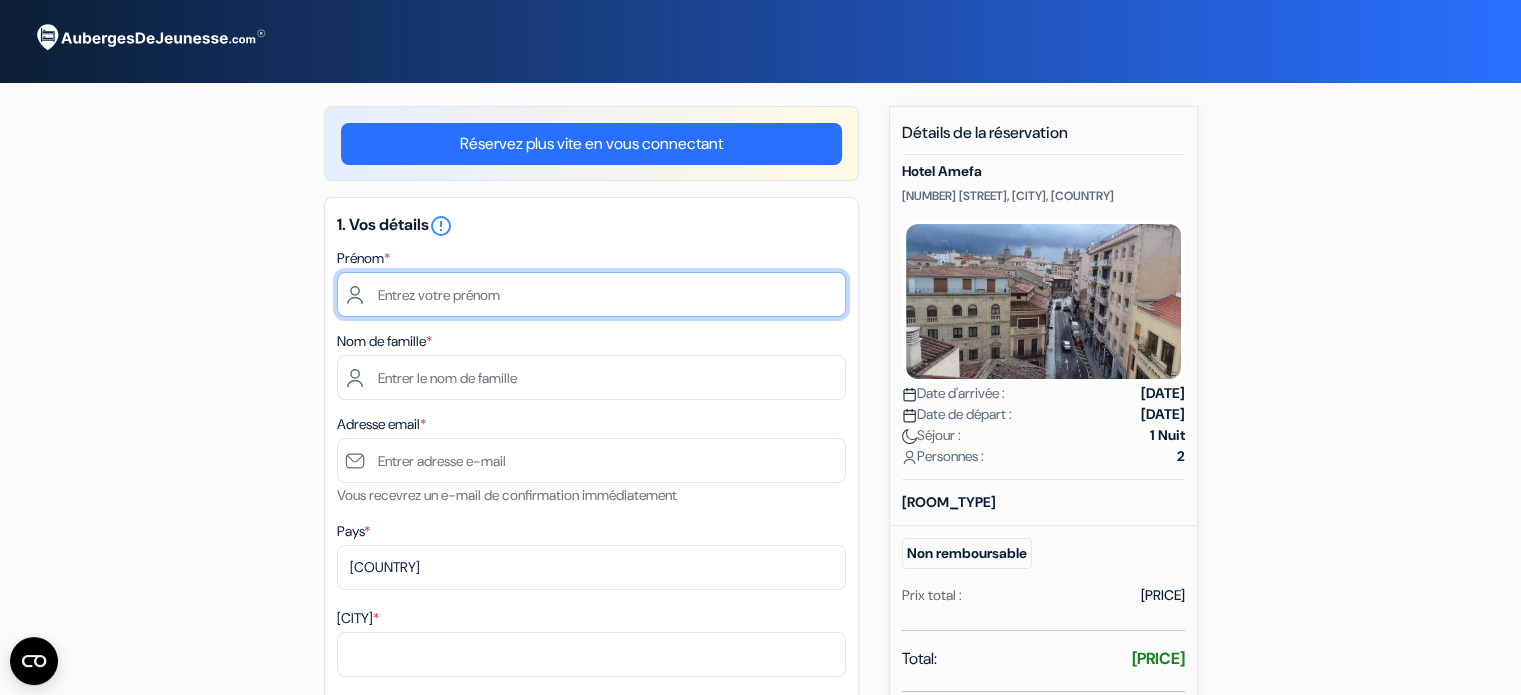 click at bounding box center (591, 294) 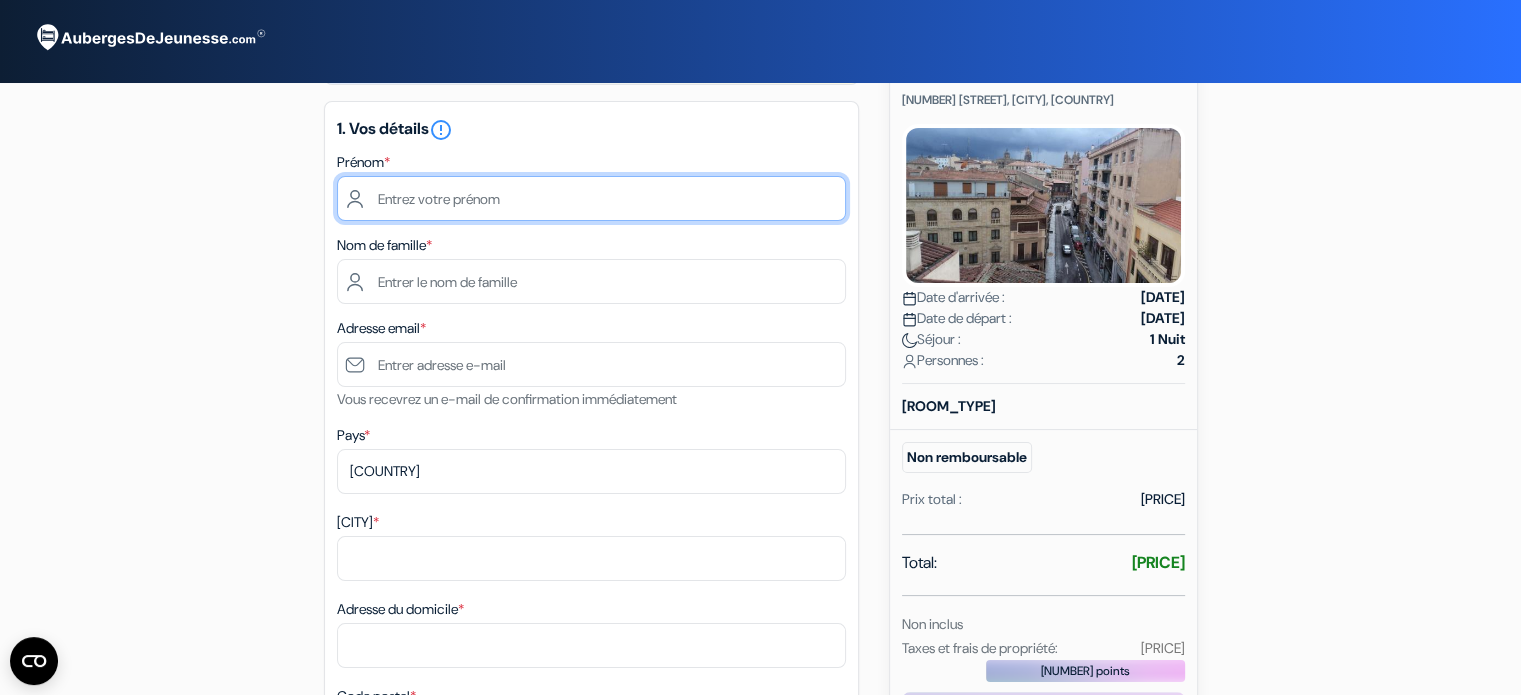 scroll, scrollTop: 98, scrollLeft: 0, axis: vertical 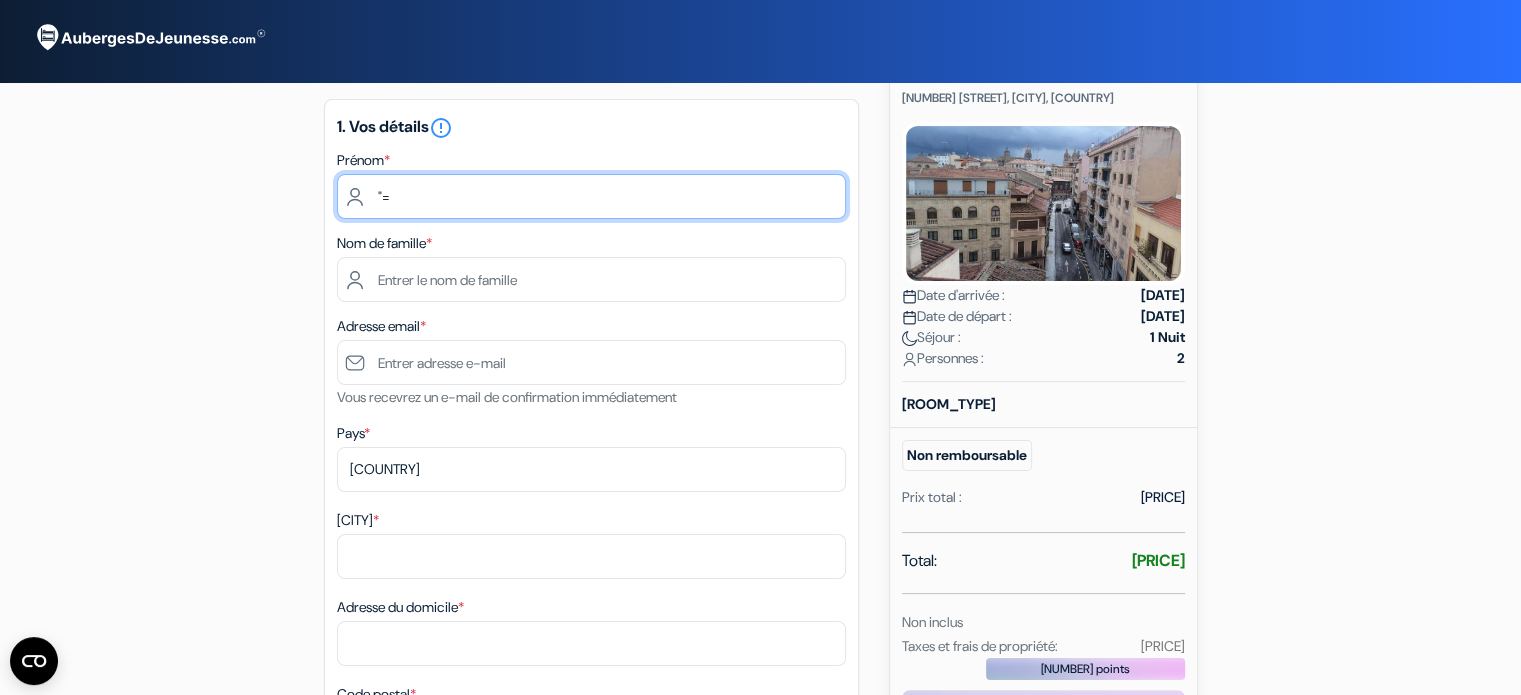 type on """ 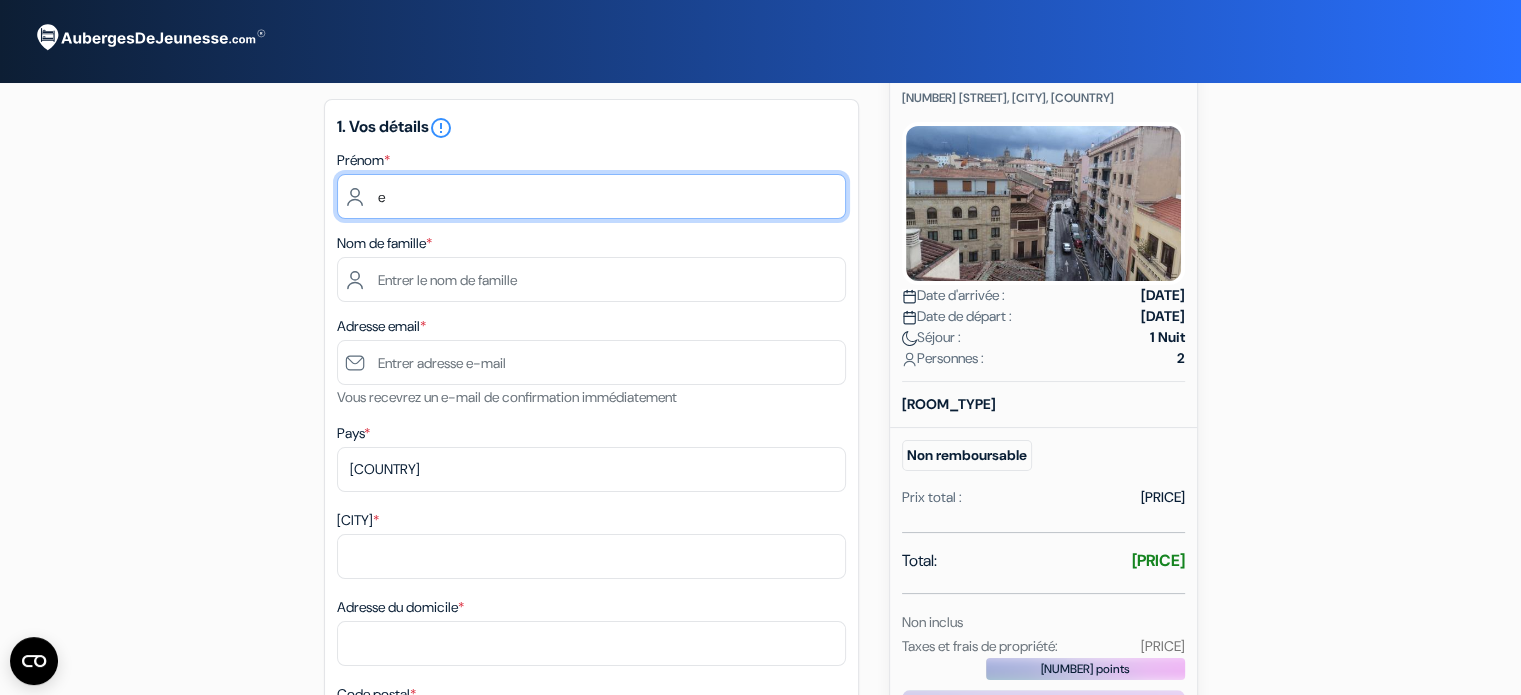 type on "[LAST]" 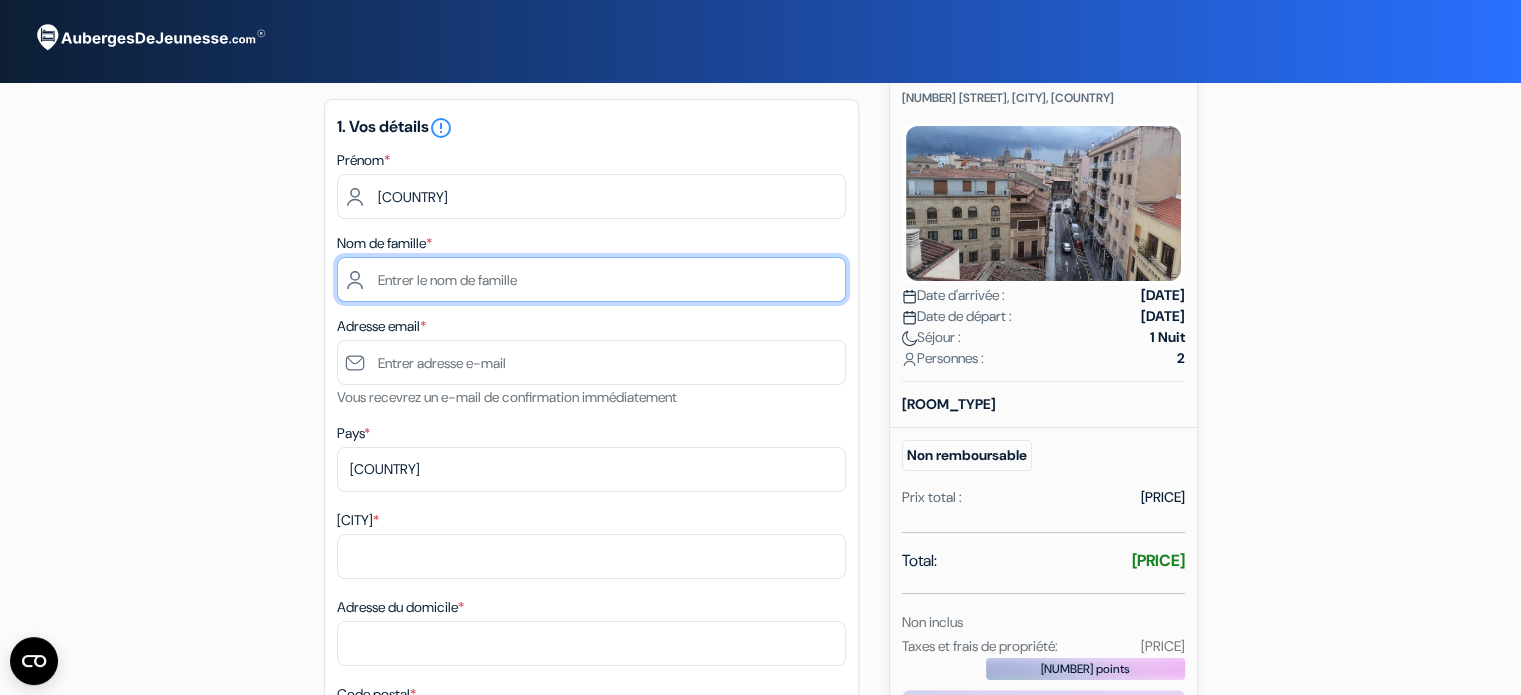 type on "[LAST]" 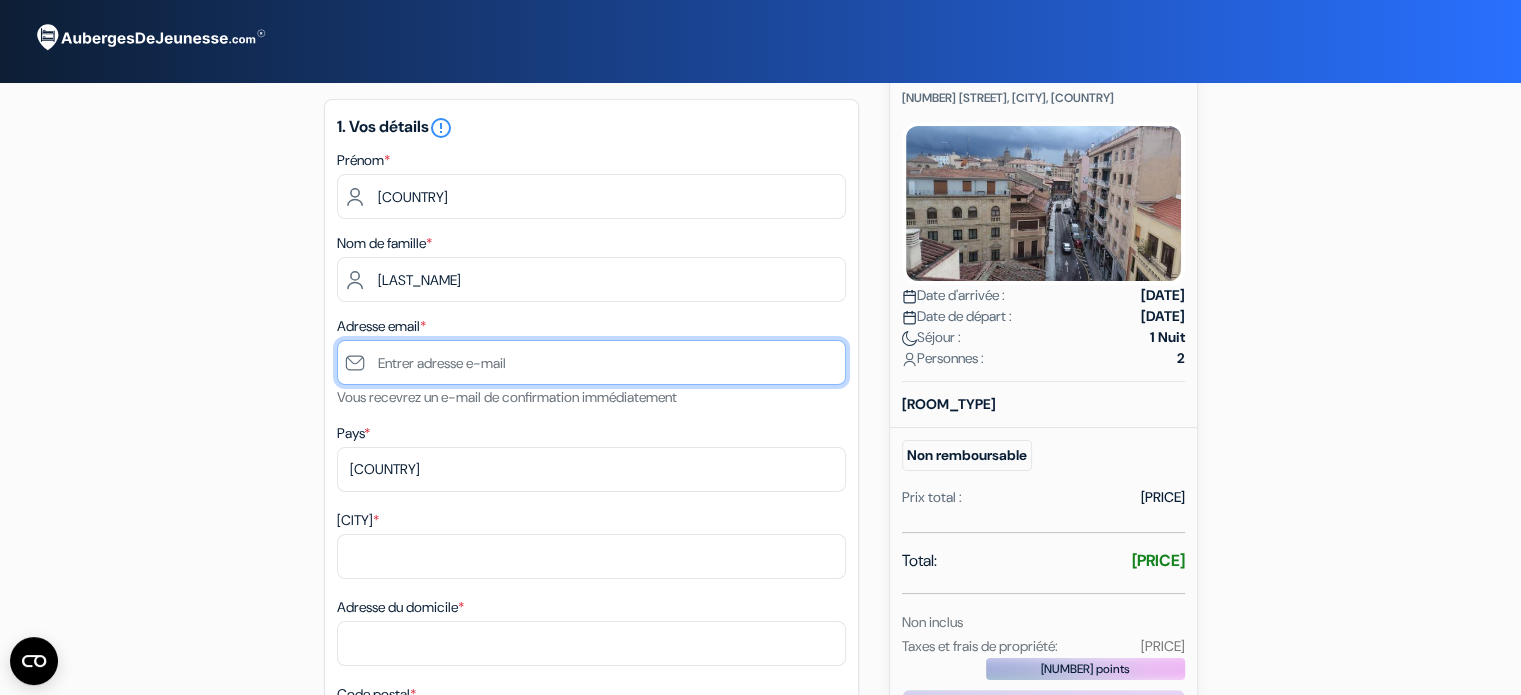 type on "e.nunes35@example.com" 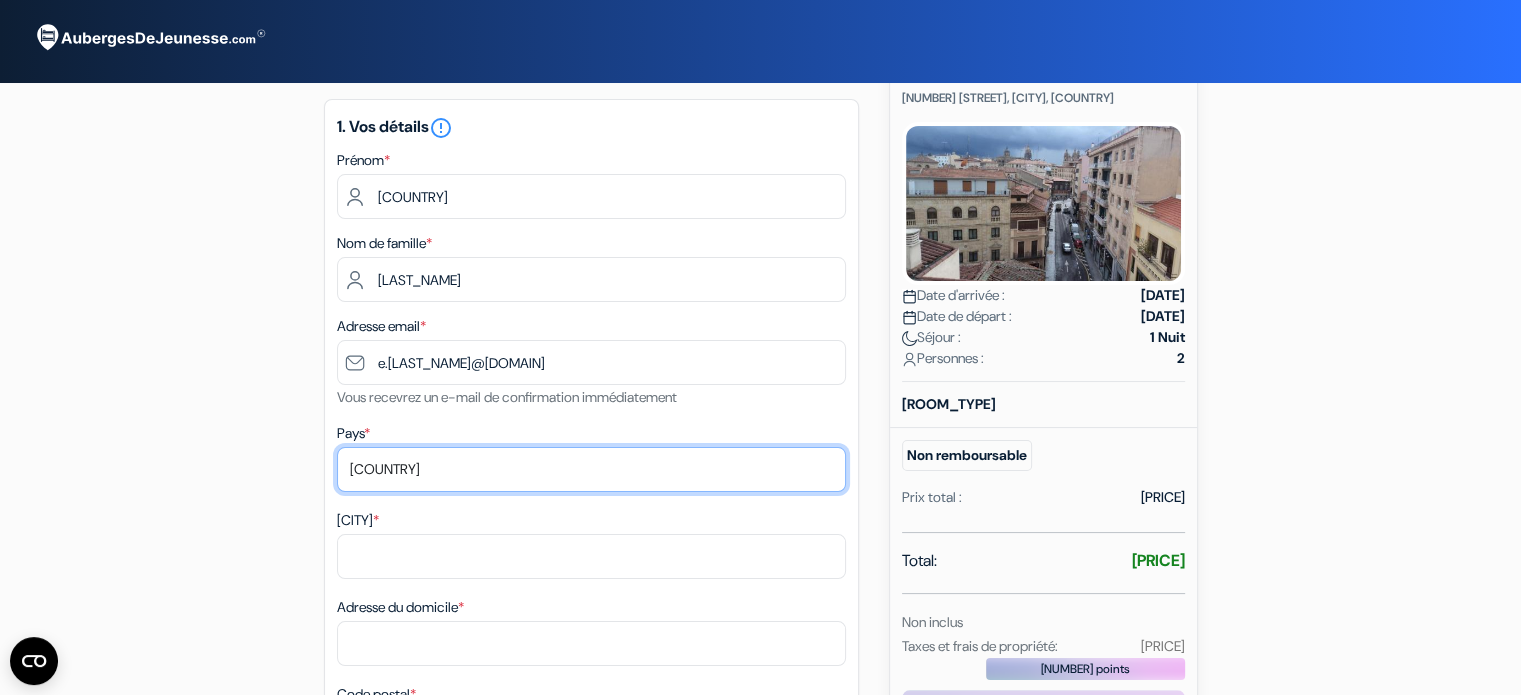 select on "fr" 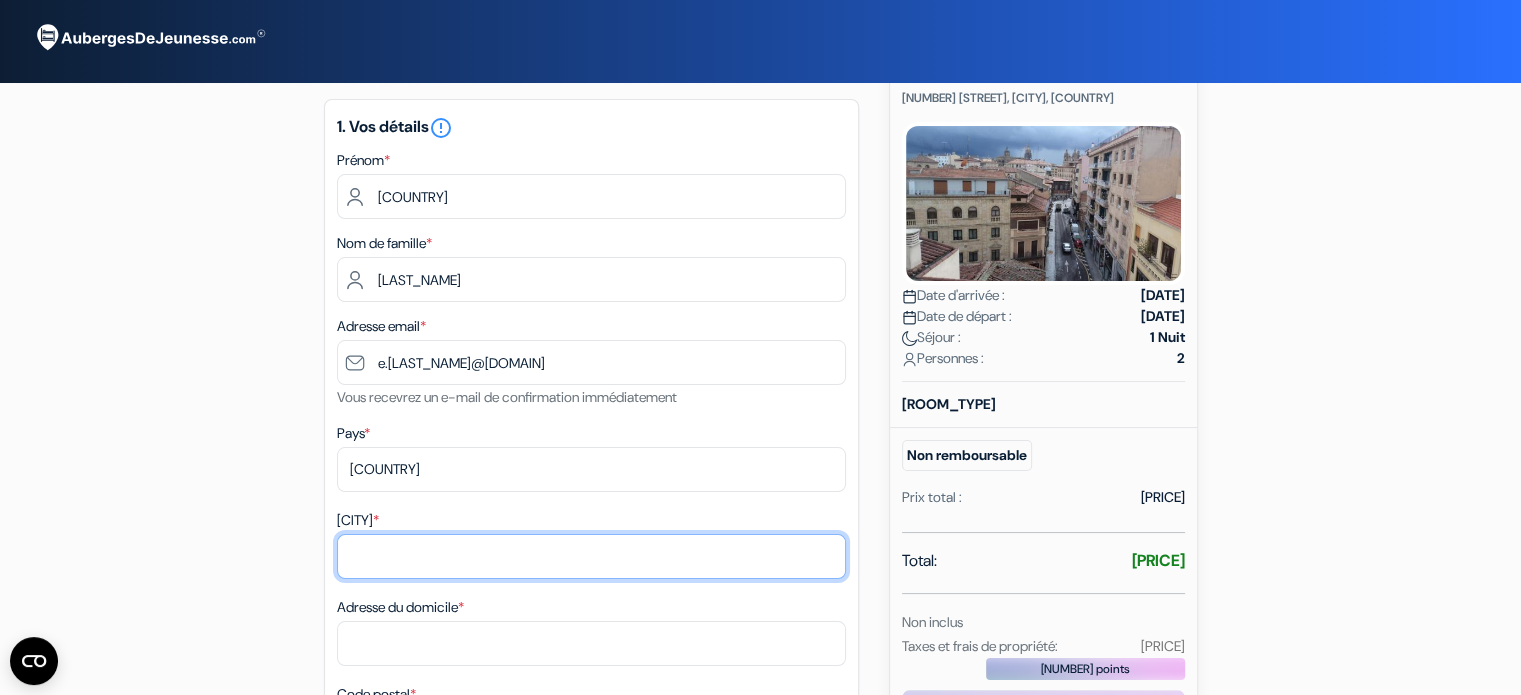 type on "Rennes" 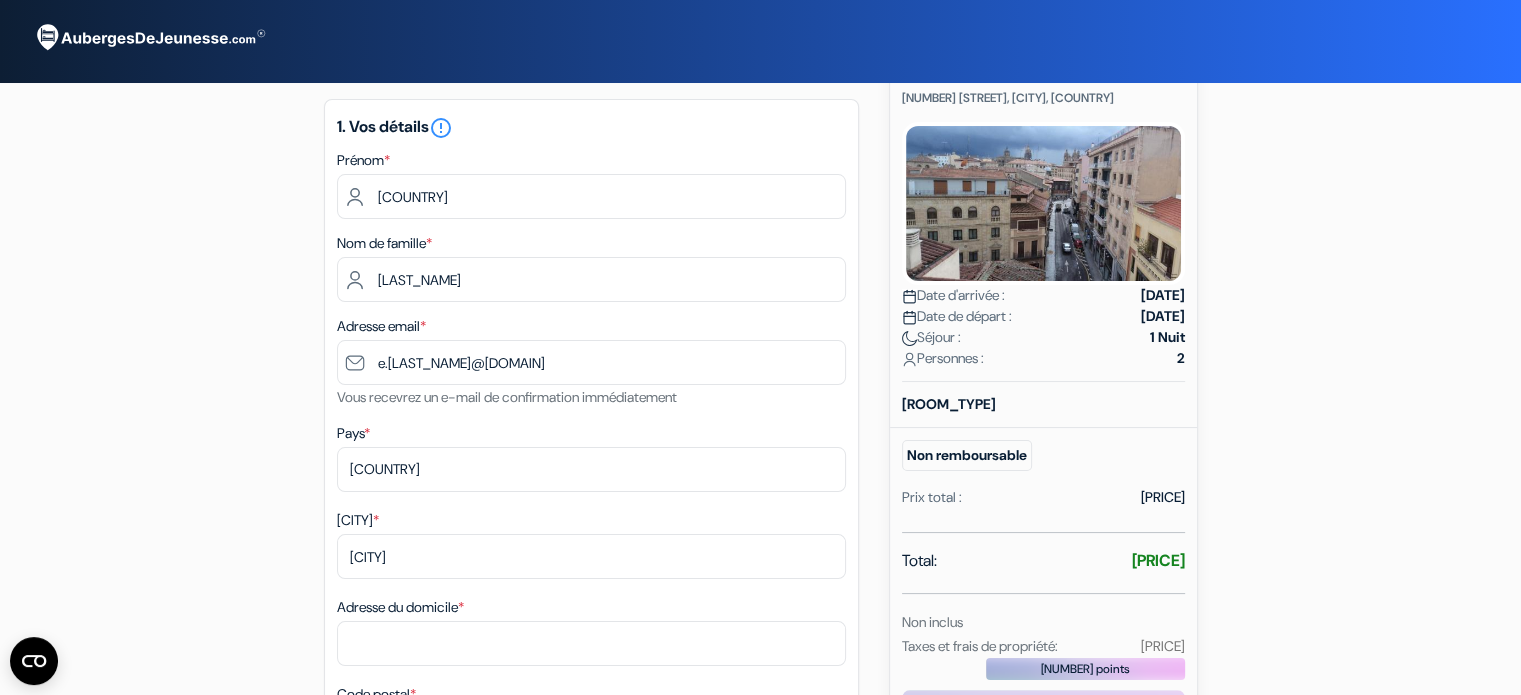 type on "25 ter rue Waldeck Rousseau" 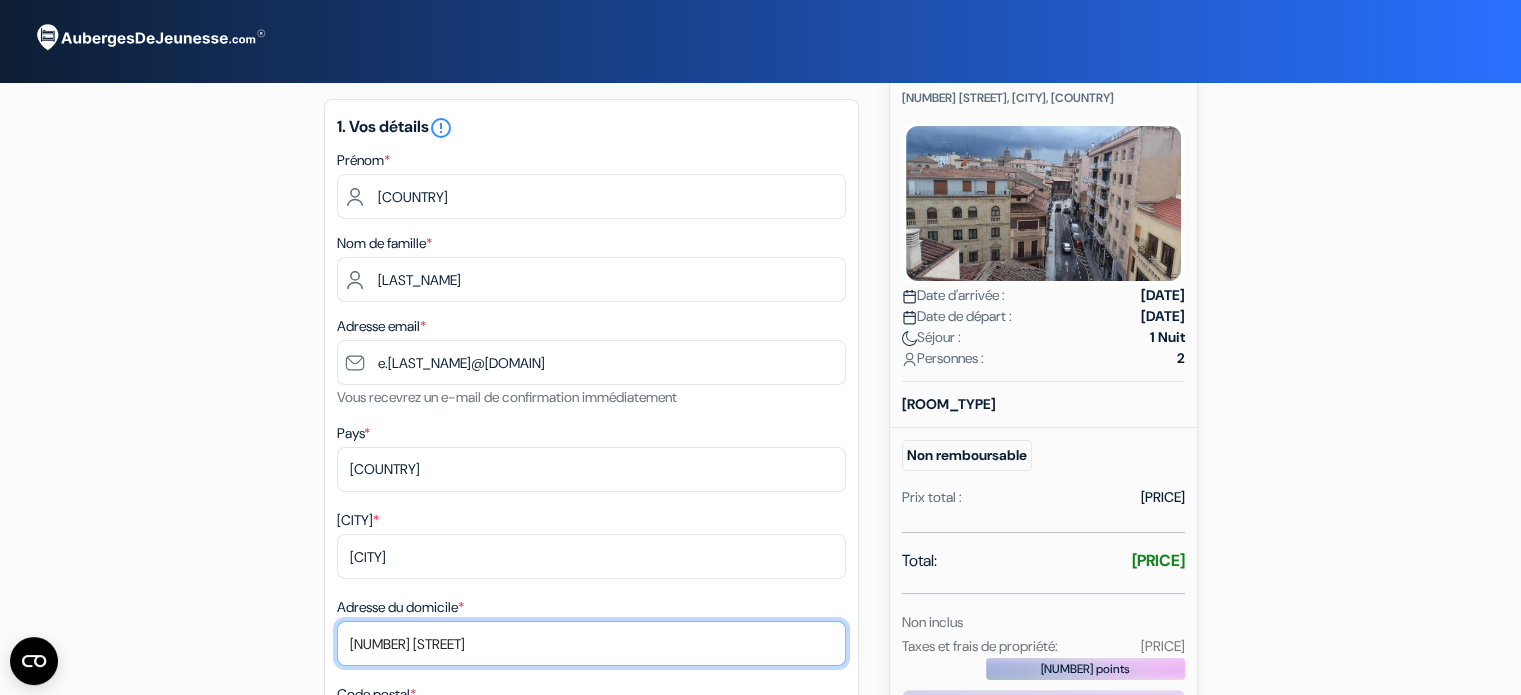 type on "35700" 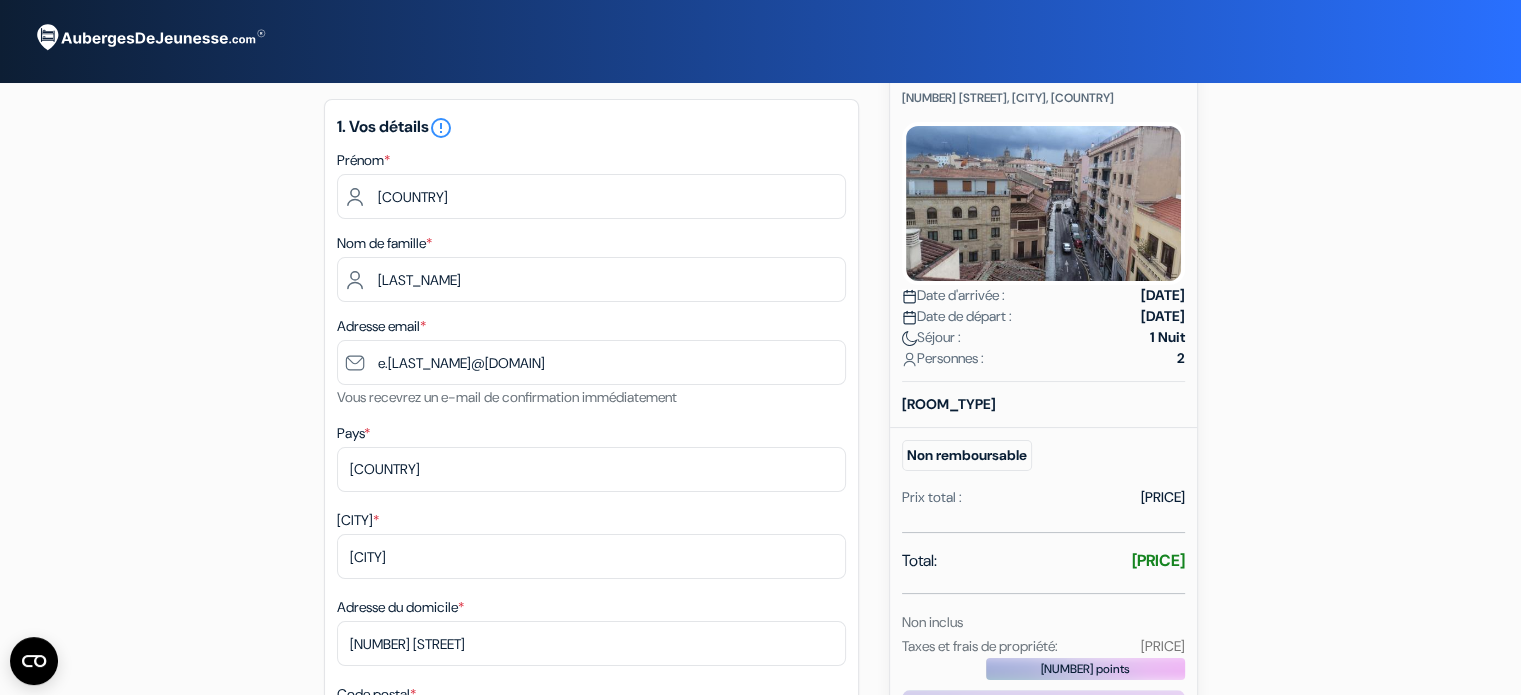 type on "0624963998" 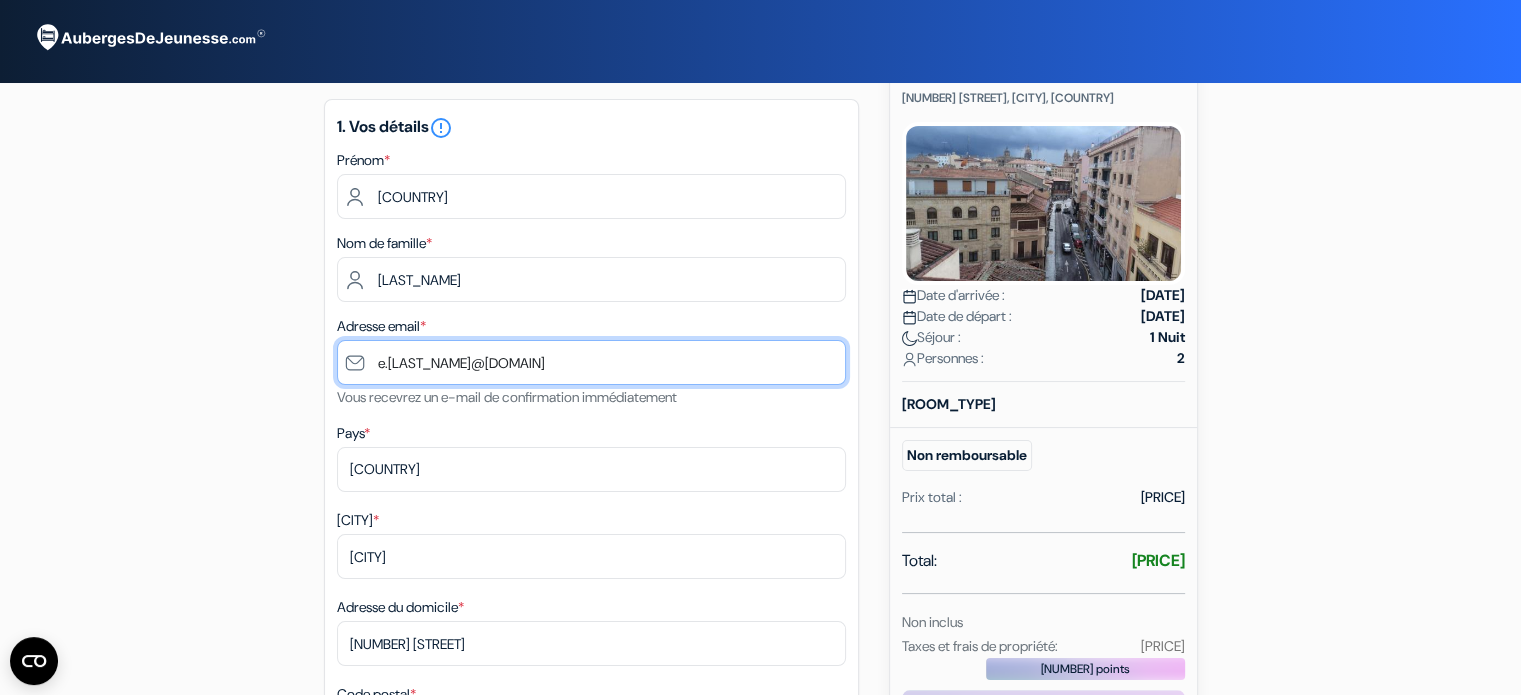 click on "e.nunes35@example.com" at bounding box center [591, 362] 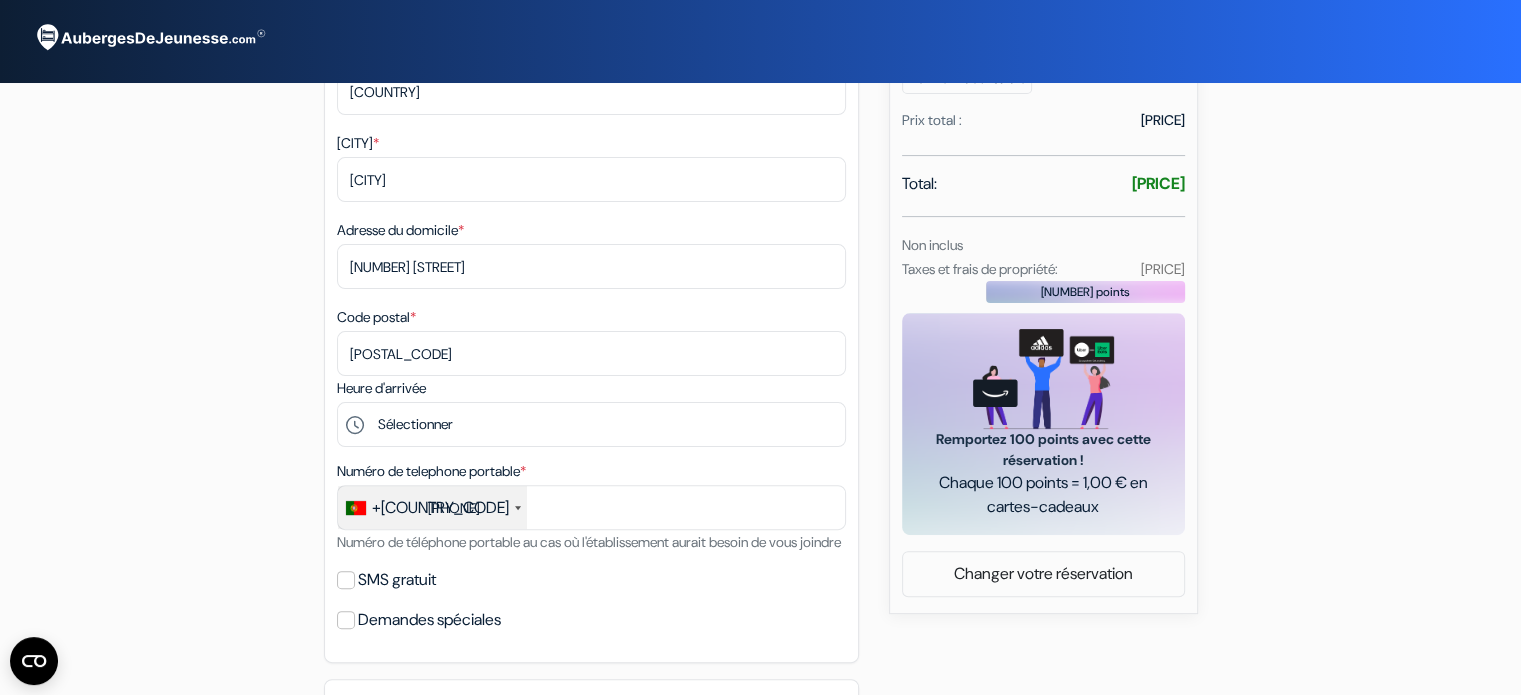 scroll, scrollTop: 511, scrollLeft: 0, axis: vertical 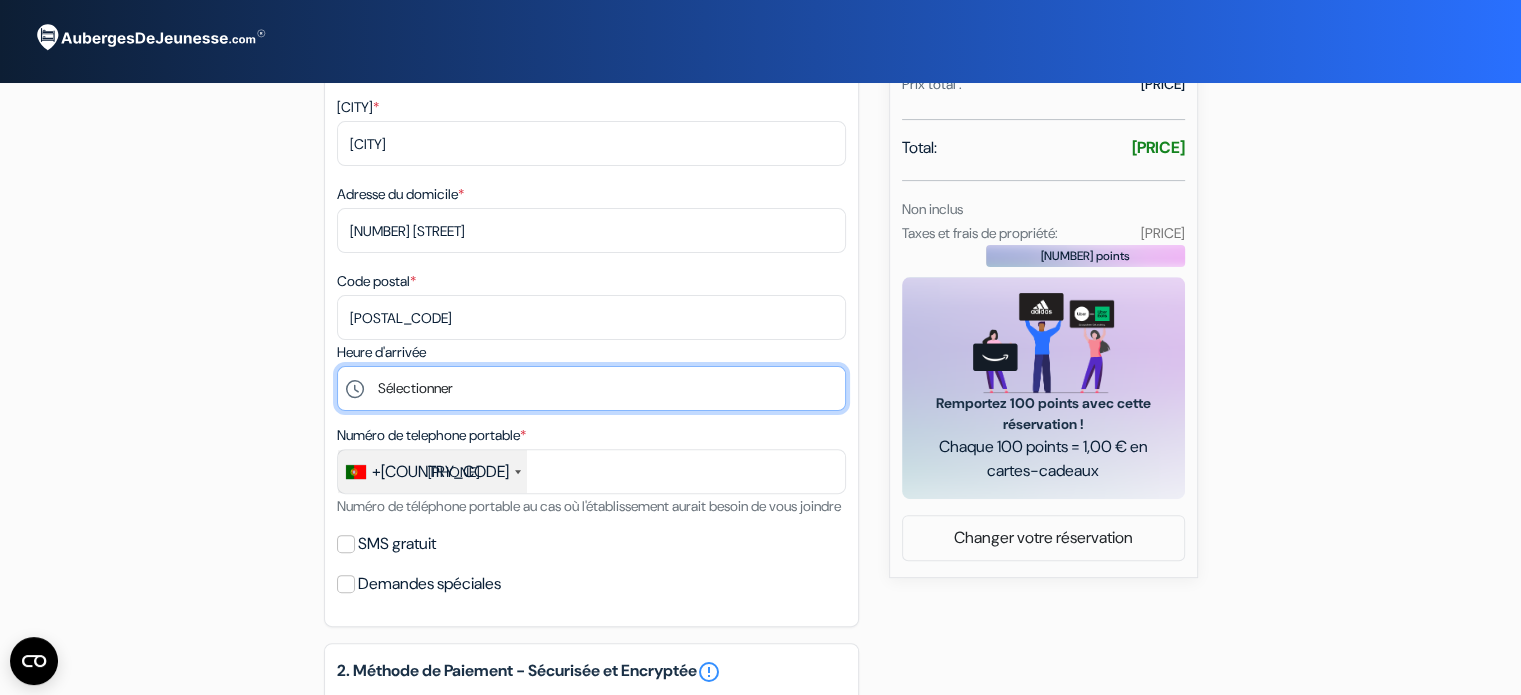 click on "Sélectionner
14:00
15:00
16:00
17:00
18:00
19:00
20:00
21:00
22:00" at bounding box center (591, 388) 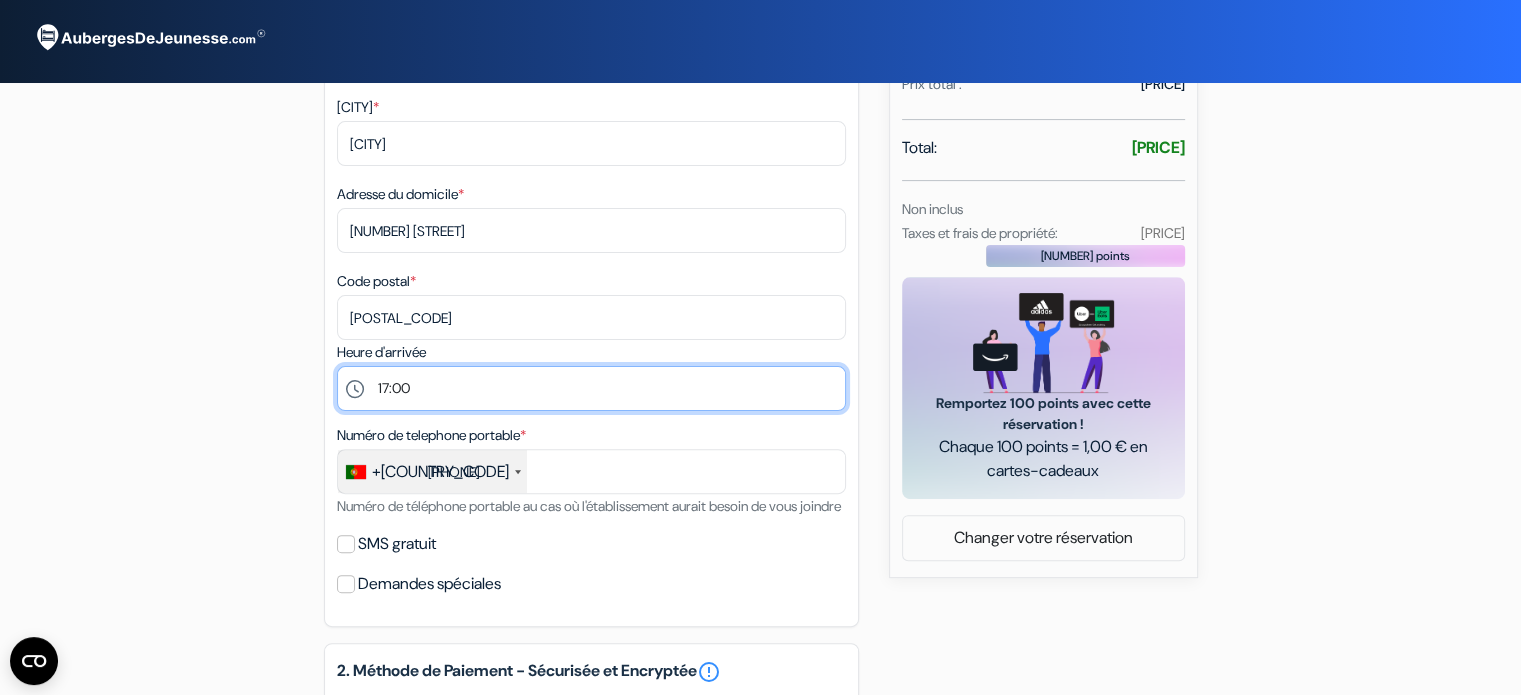 click on "Sélectionner
14:00
15:00
16:00
17:00
18:00
19:00
20:00
21:00
22:00" at bounding box center (591, 388) 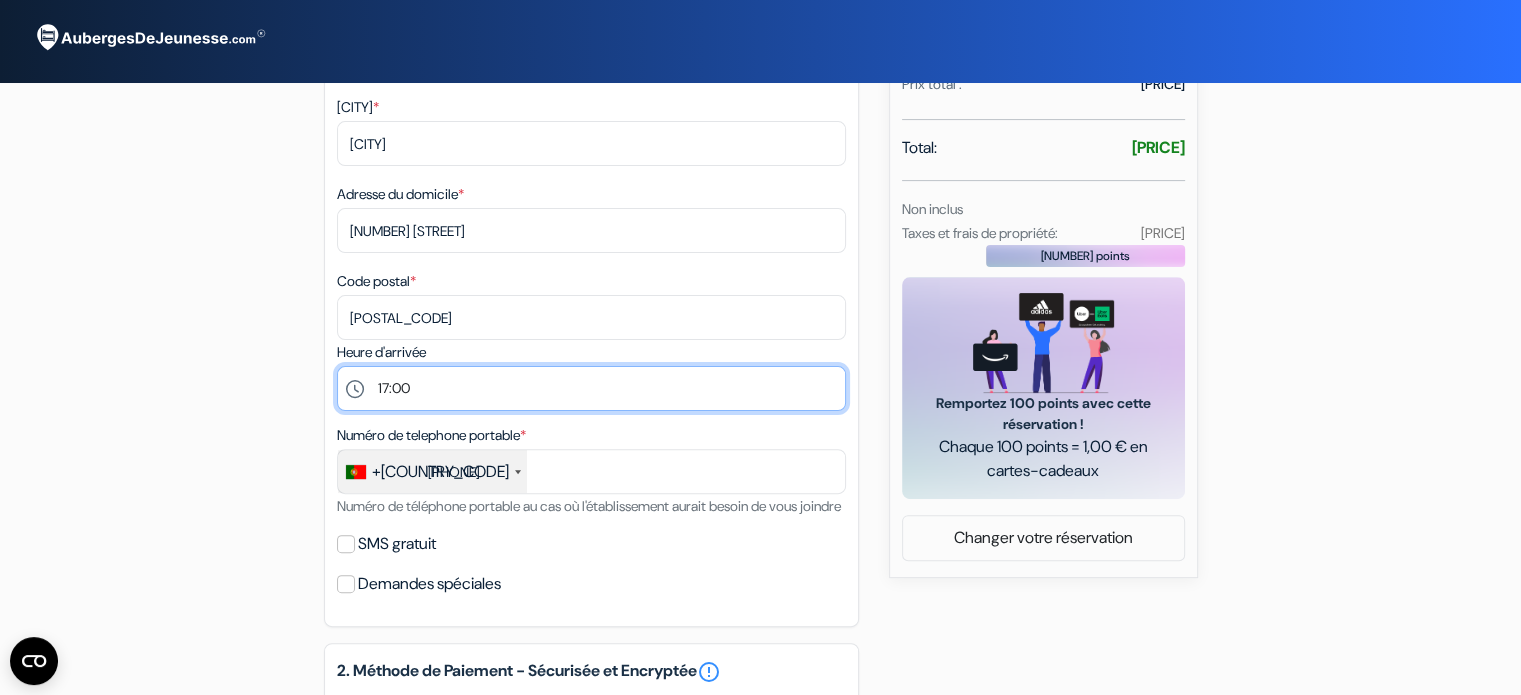 select on "[NUMBER]" 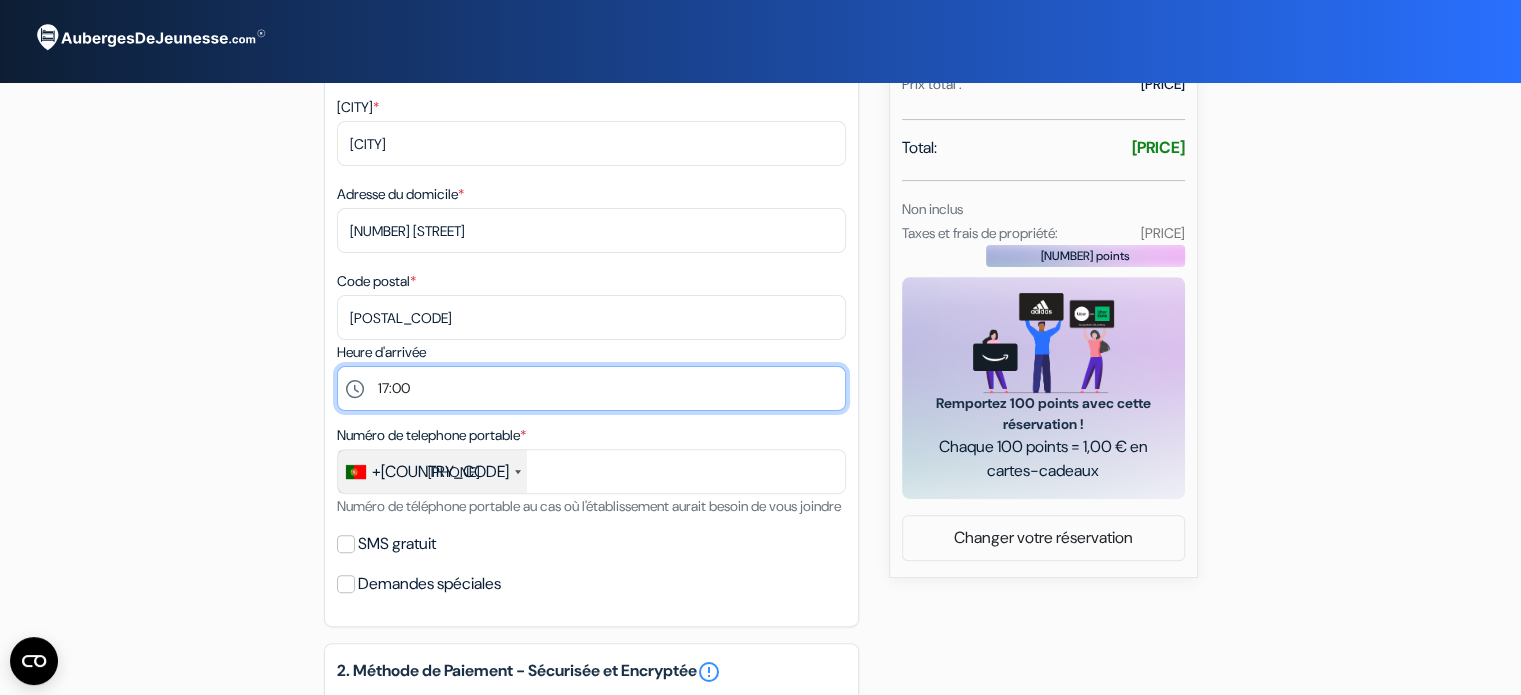 click on "Sélectionner
14:00
15:00
16:00
17:00
18:00
19:00
20:00
21:00
22:00" at bounding box center [591, 388] 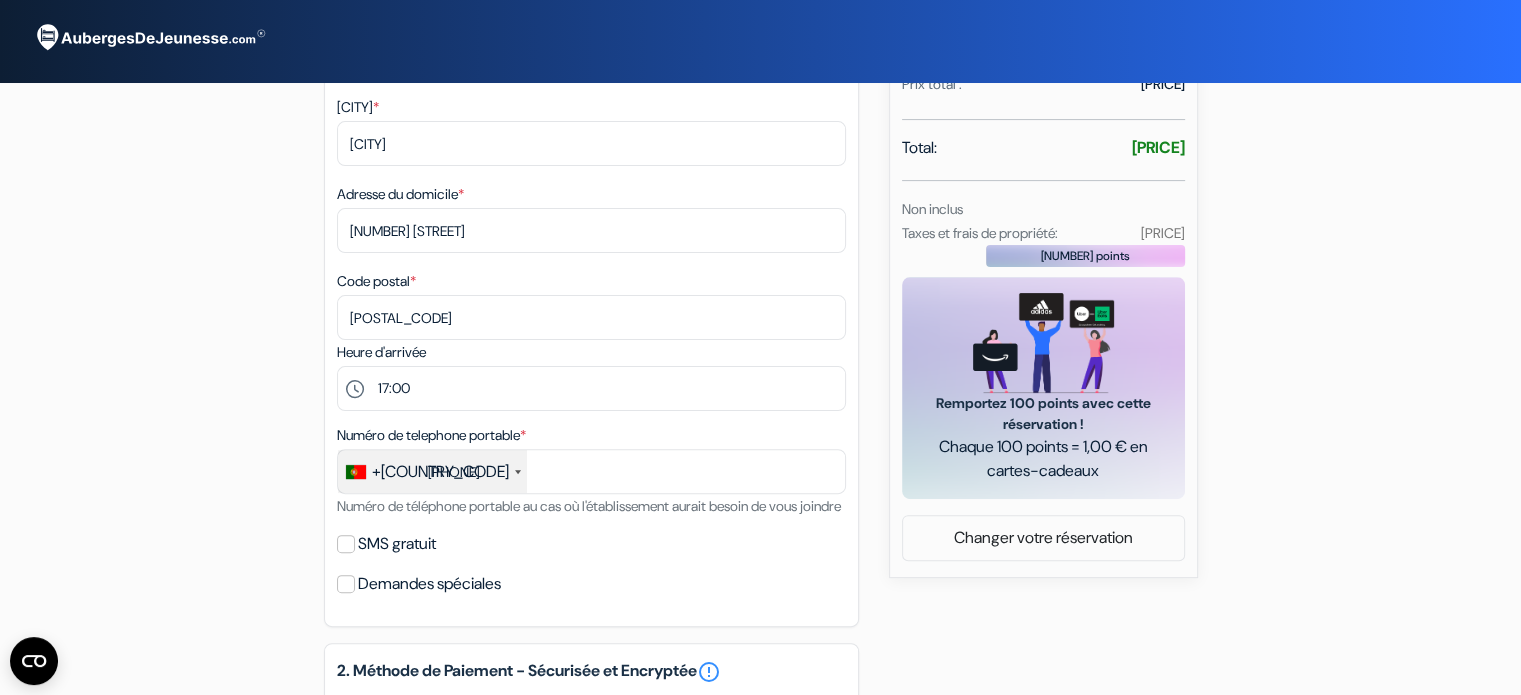 click on "[PHONE]" at bounding box center [432, 471] 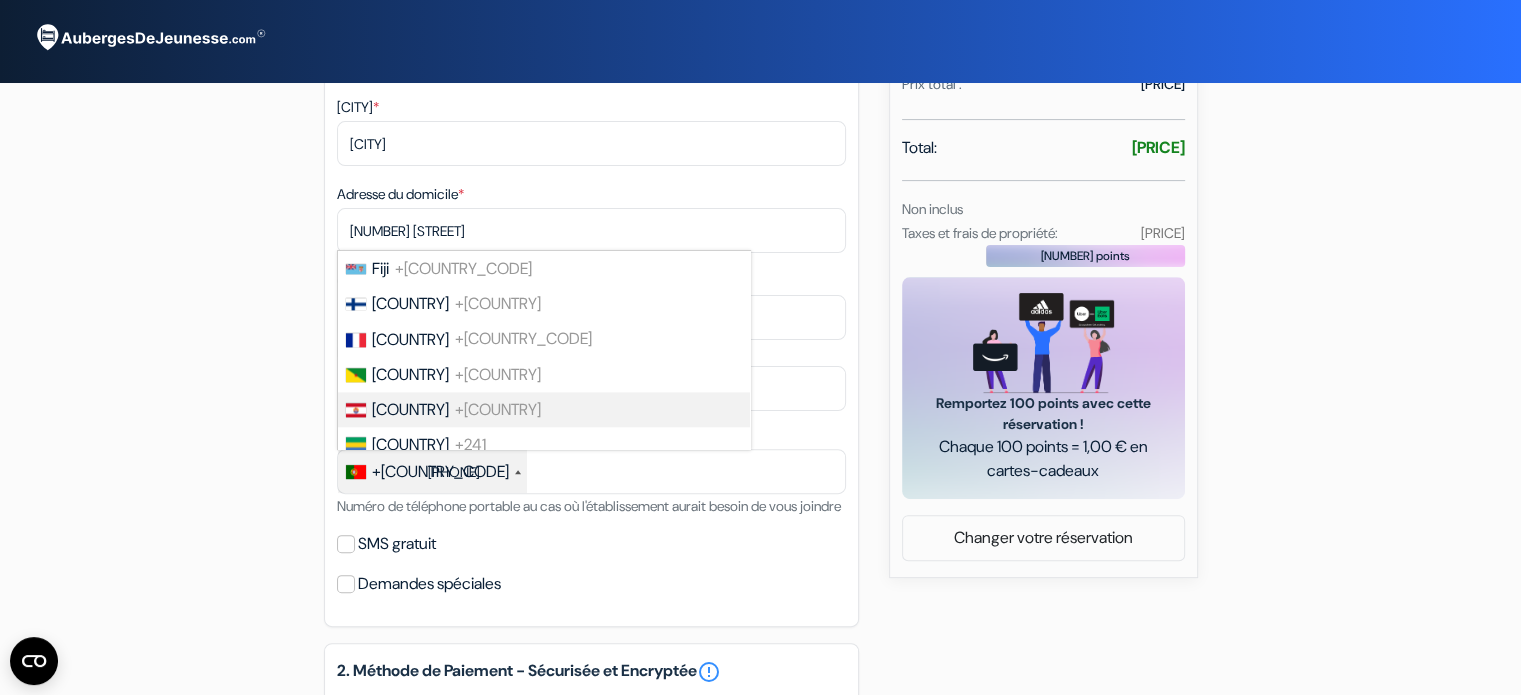 scroll, scrollTop: 2707, scrollLeft: 0, axis: vertical 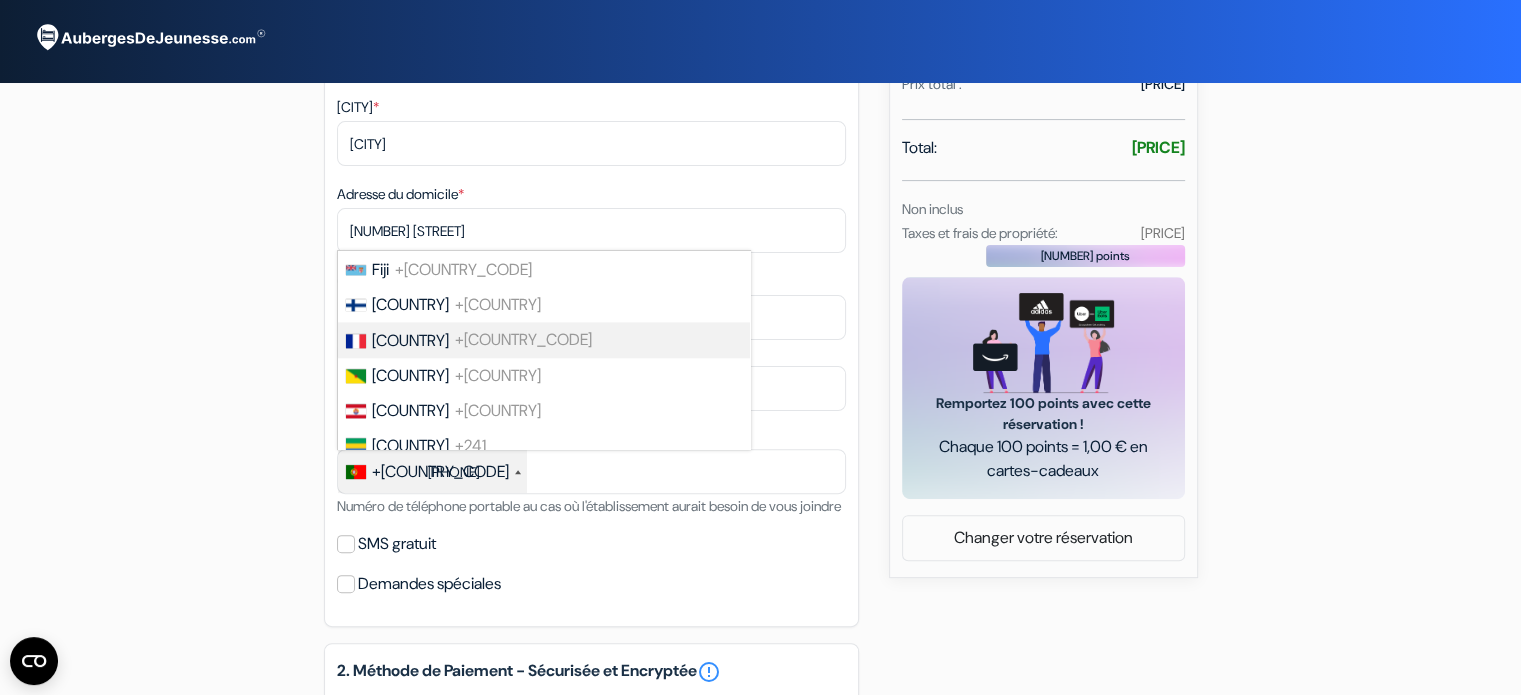 click on "[COUNTRY]" at bounding box center [410, 340] 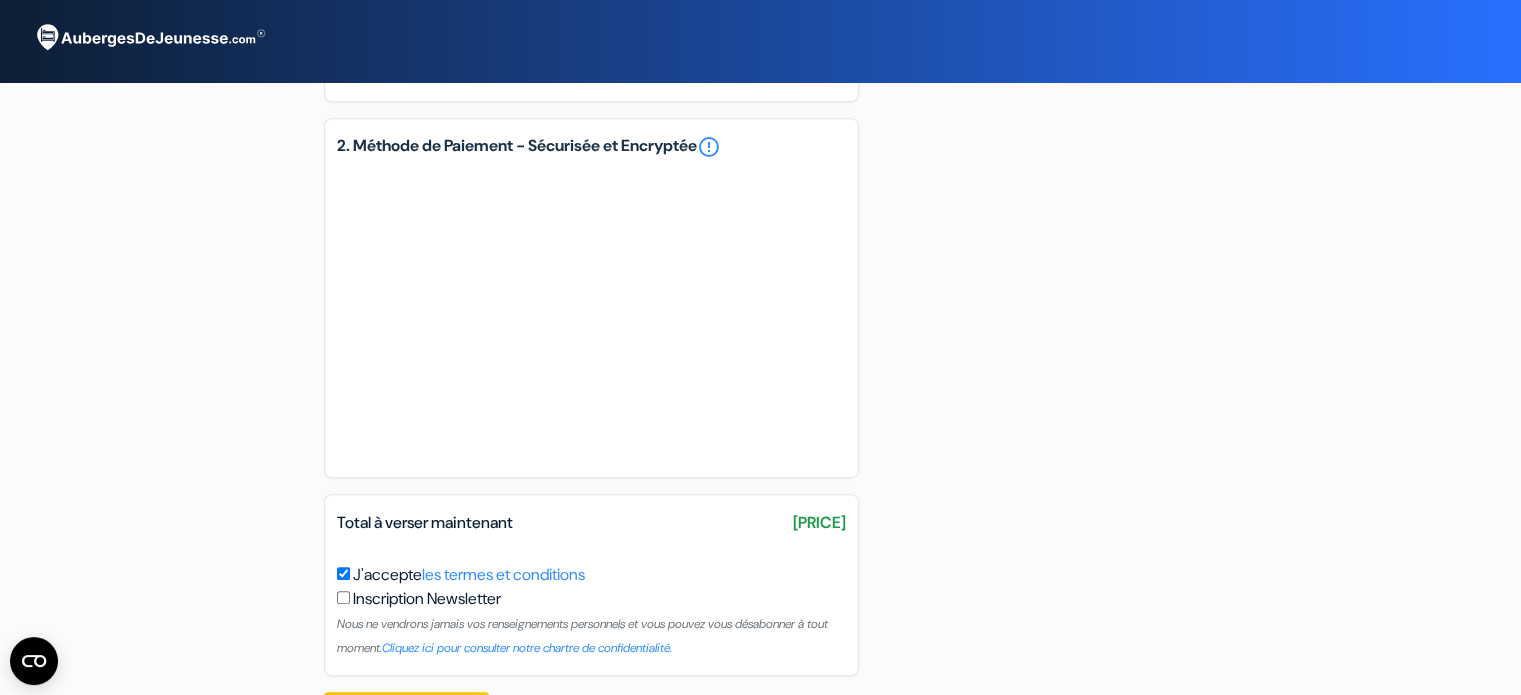 scroll, scrollTop: 1132, scrollLeft: 0, axis: vertical 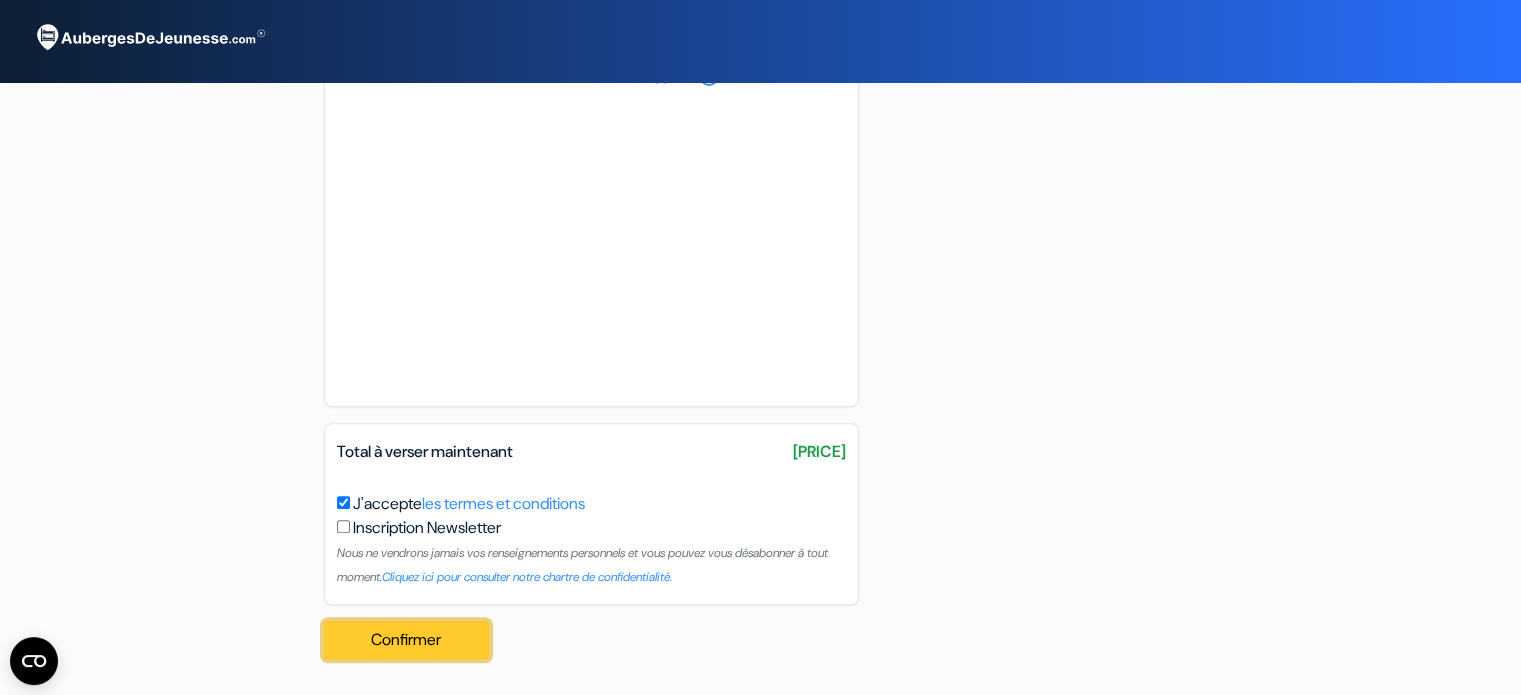 click on "Confirmer
Loading..." at bounding box center (407, 640) 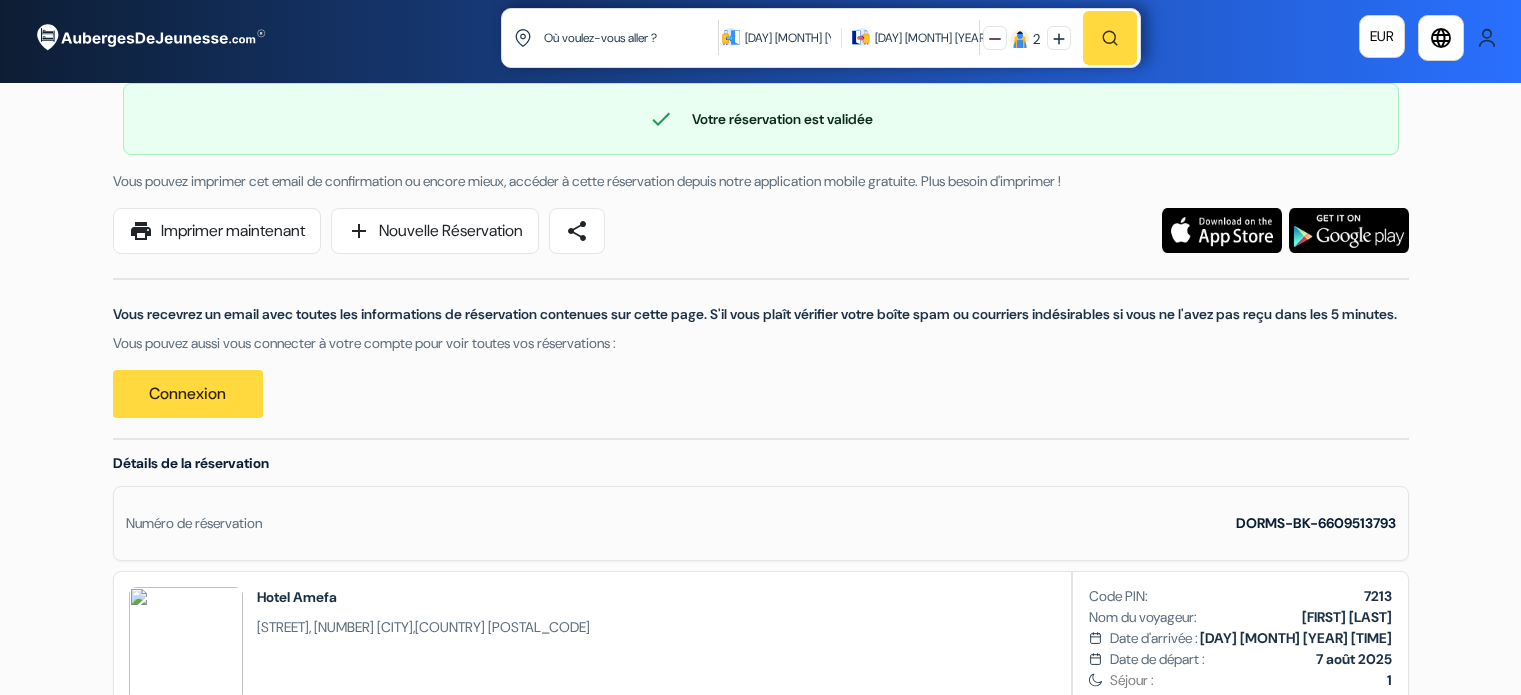 scroll, scrollTop: 0, scrollLeft: 0, axis: both 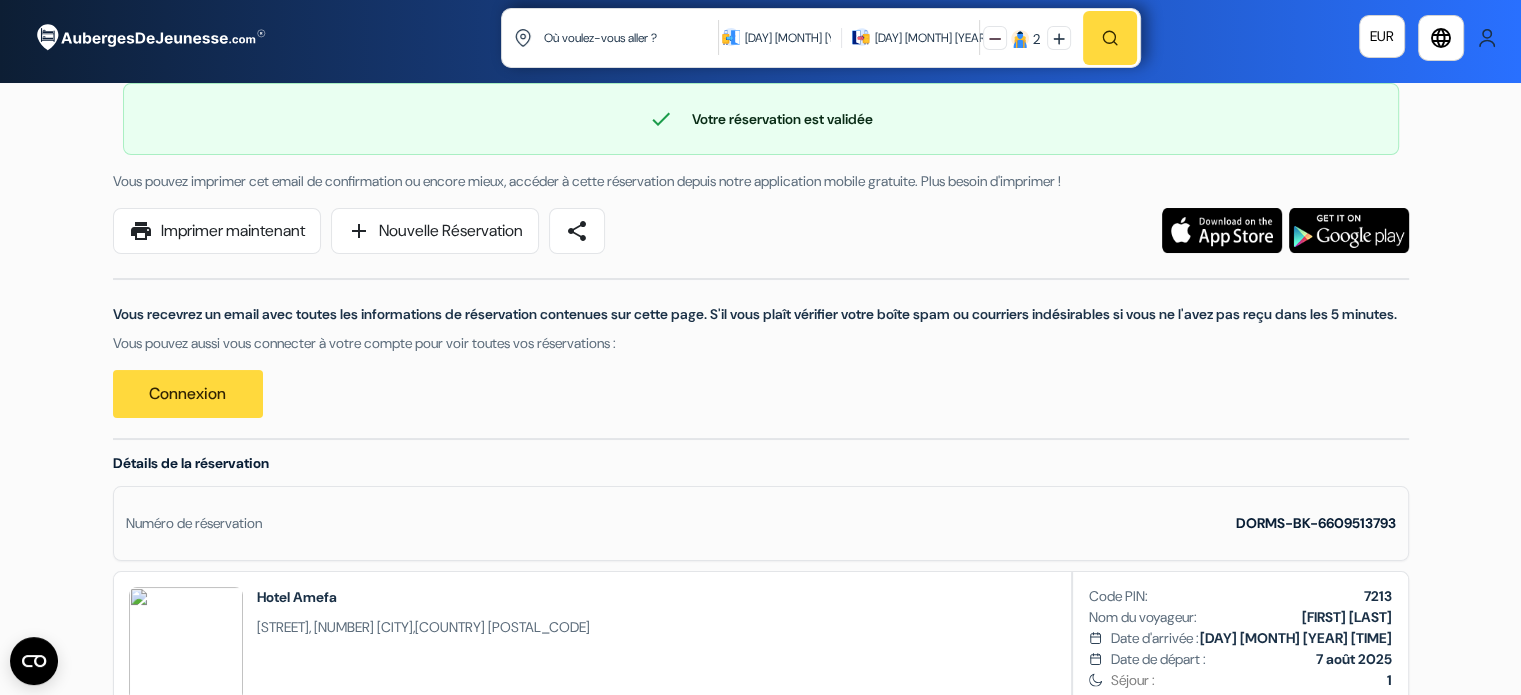 click on "Numéro de réservation
[BOOKING_REF]" at bounding box center [761, 523] 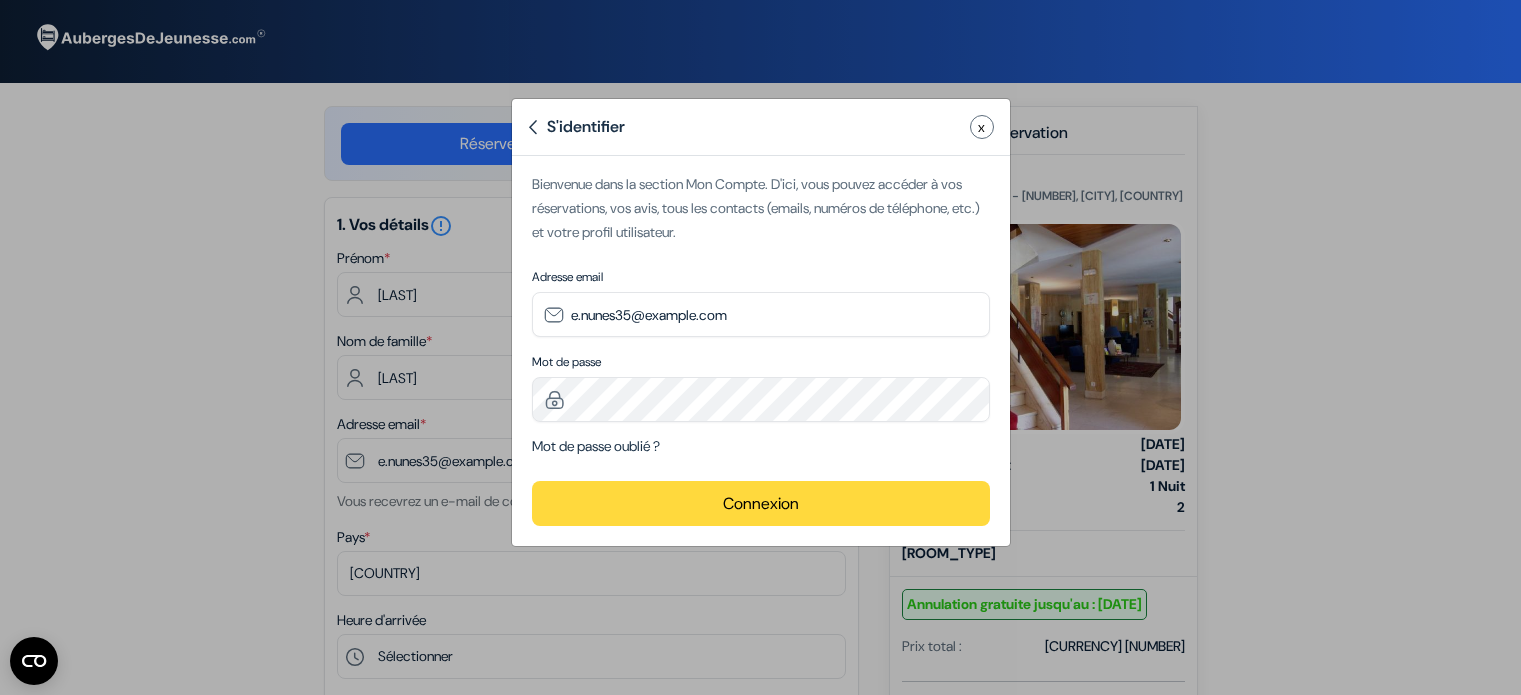 select on "fr" 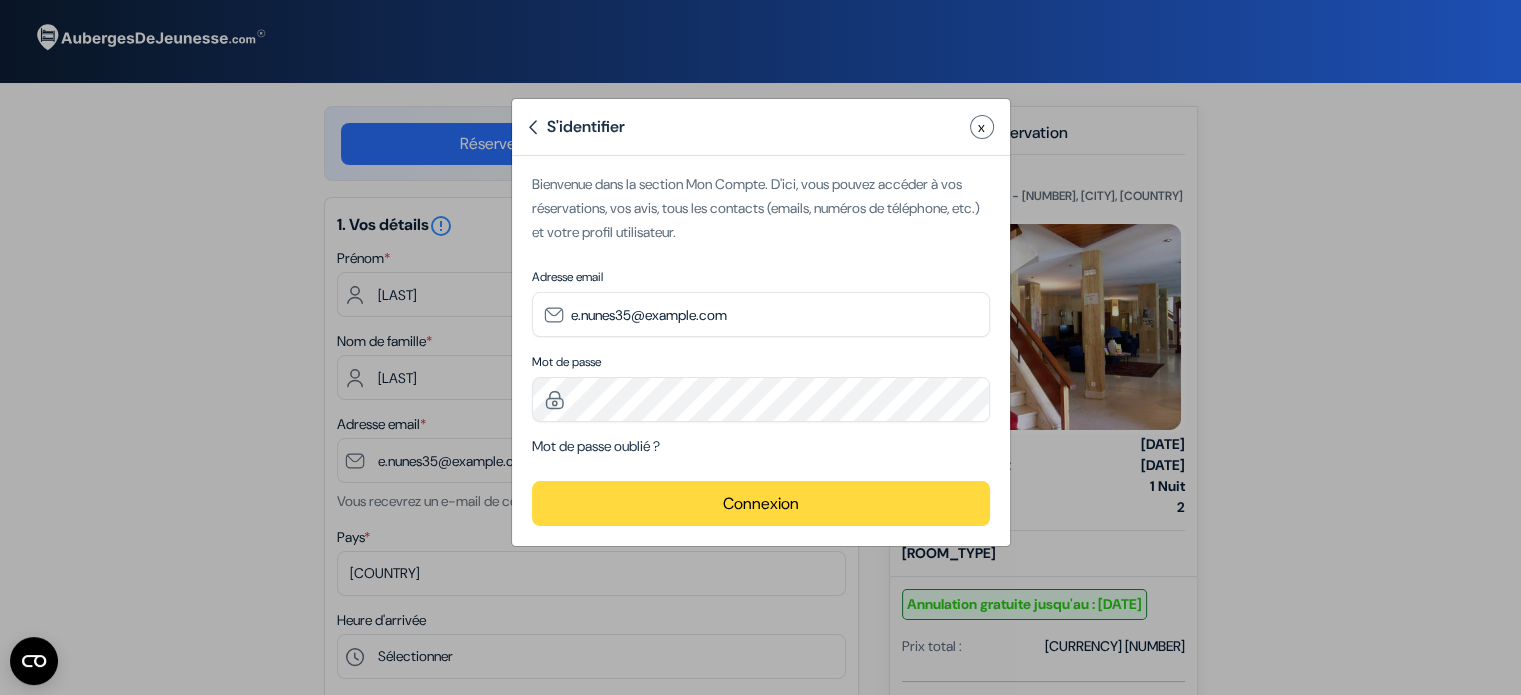 click on "Connexion" at bounding box center [761, 503] 